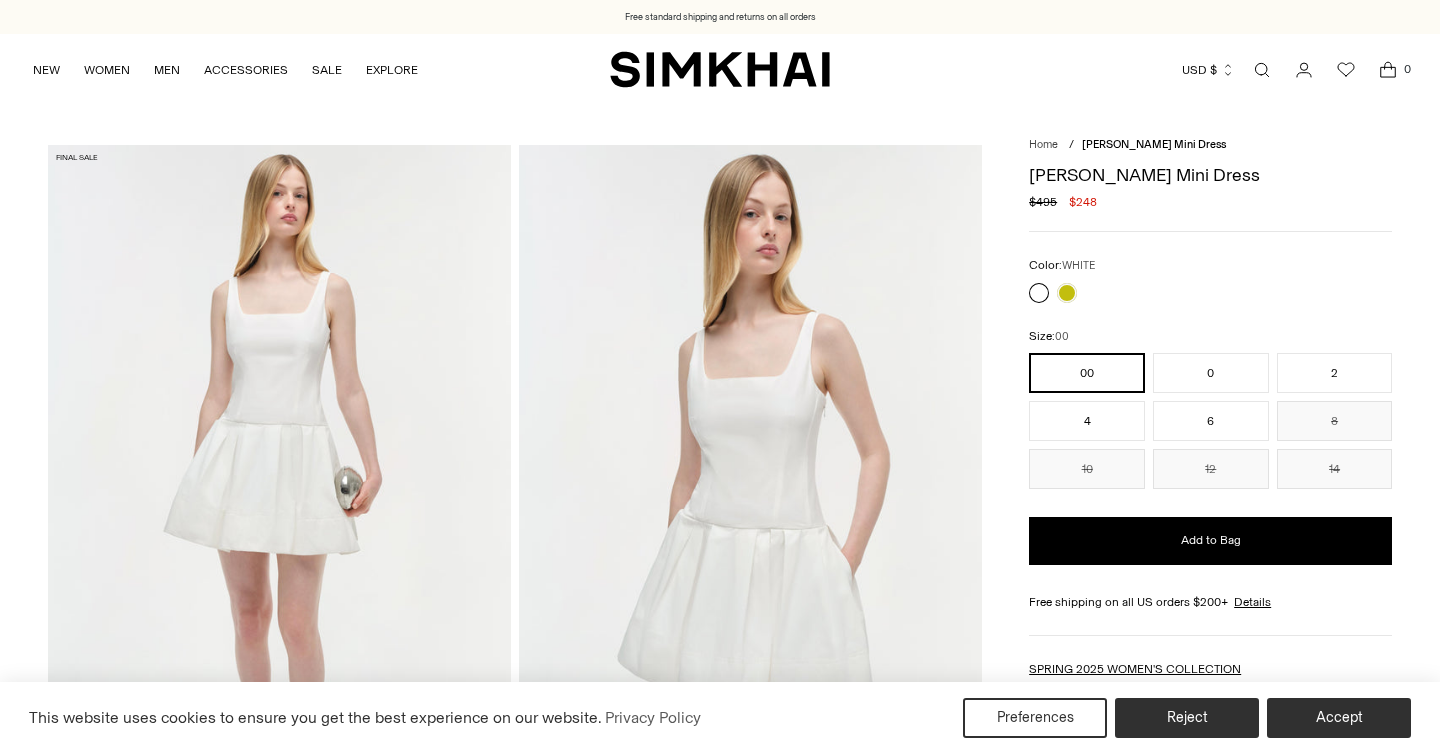 scroll, scrollTop: 0, scrollLeft: 0, axis: both 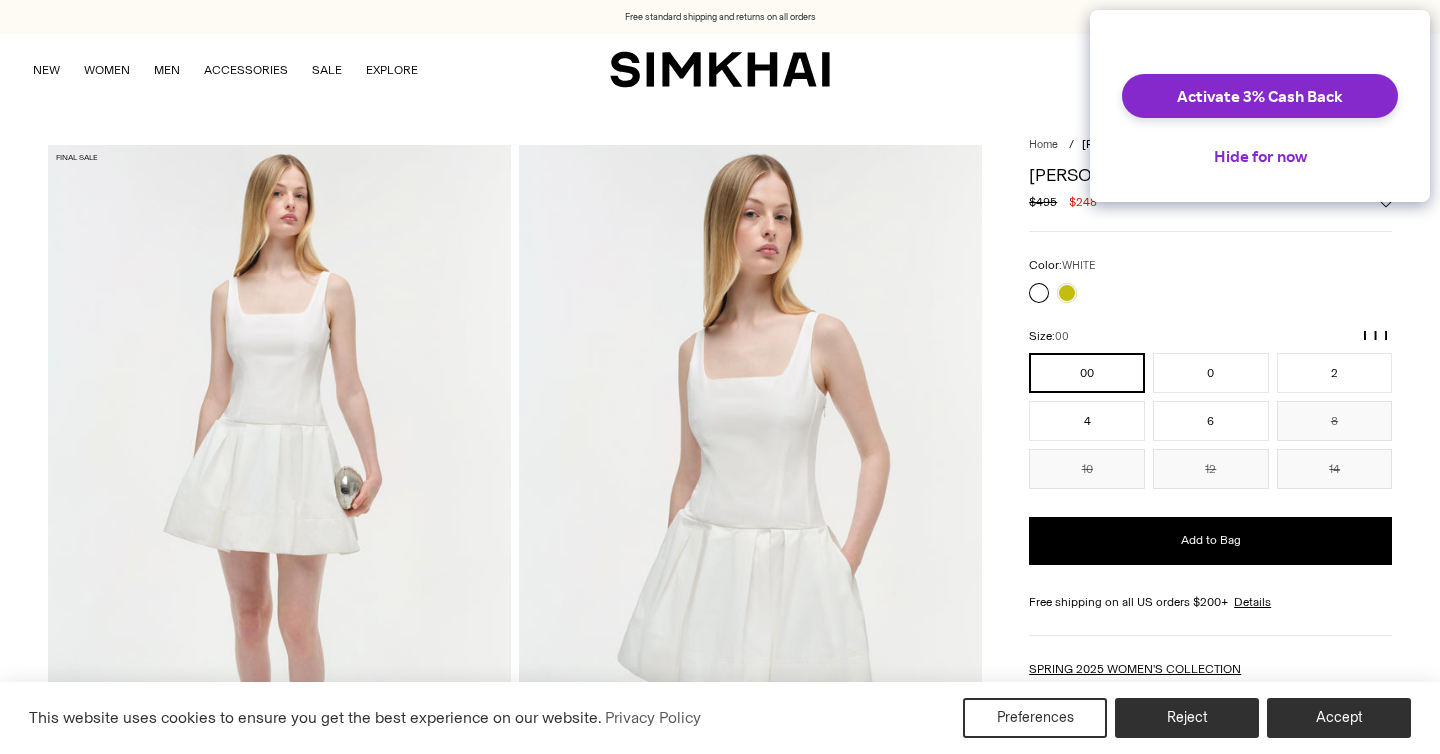 click on "Activate 3% Cash Back  Hide for now" at bounding box center (1260, 106) 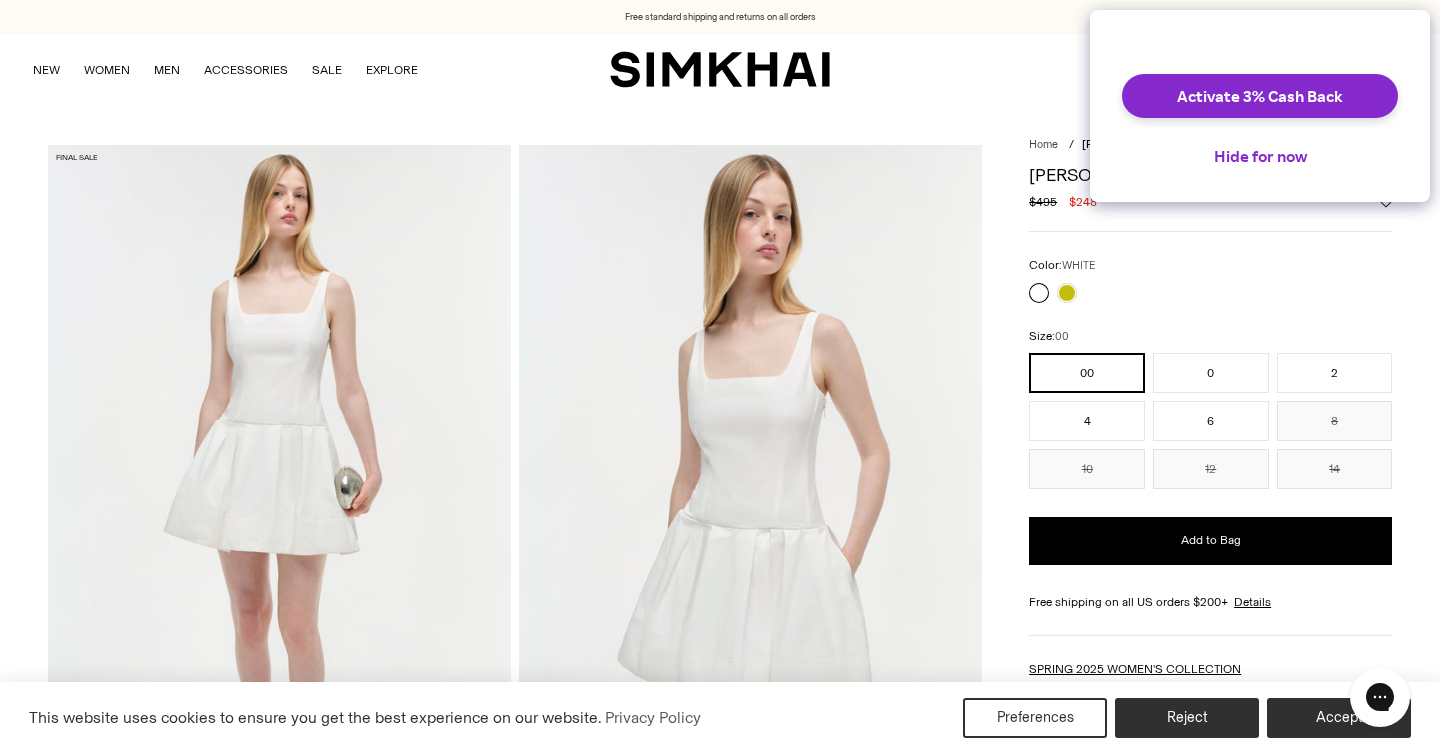 scroll, scrollTop: 0, scrollLeft: 0, axis: both 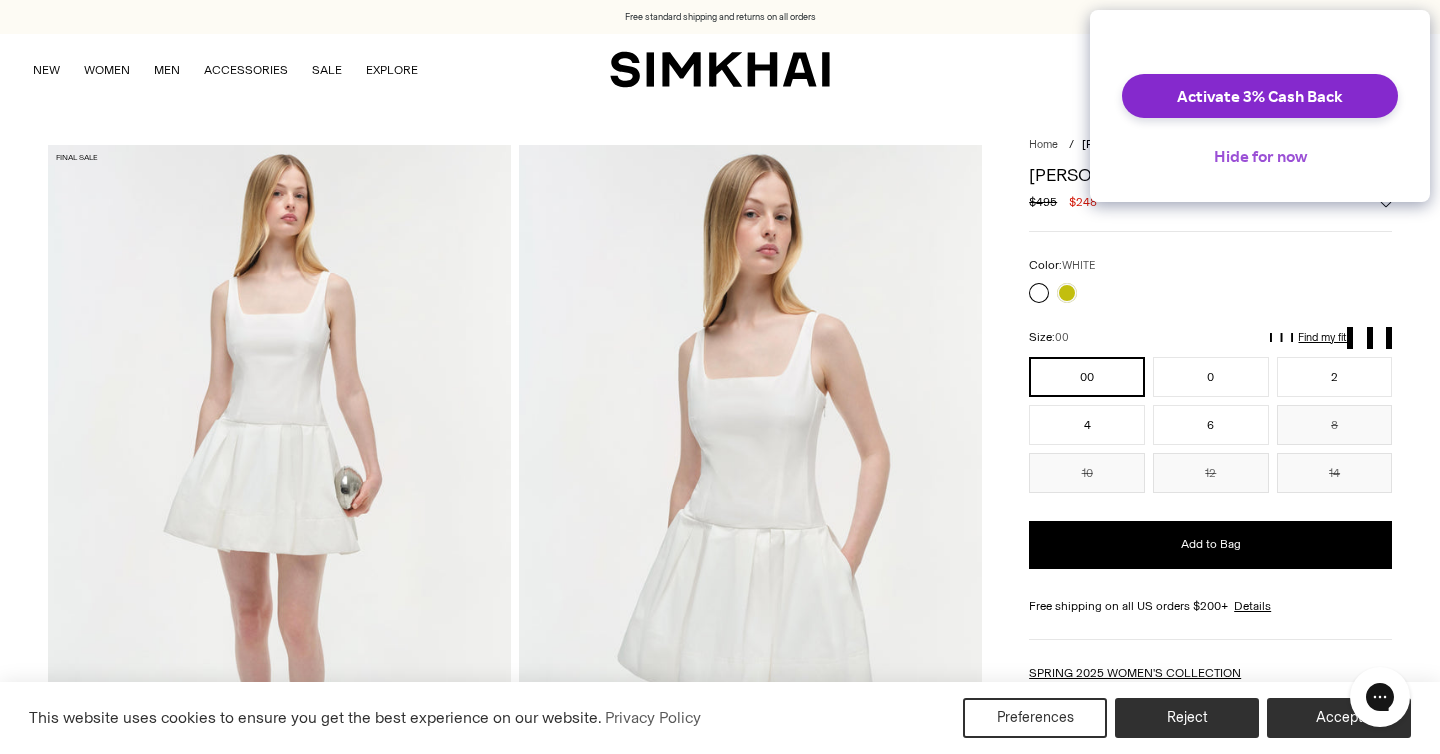click on "Hide for now" at bounding box center (1260, 156) 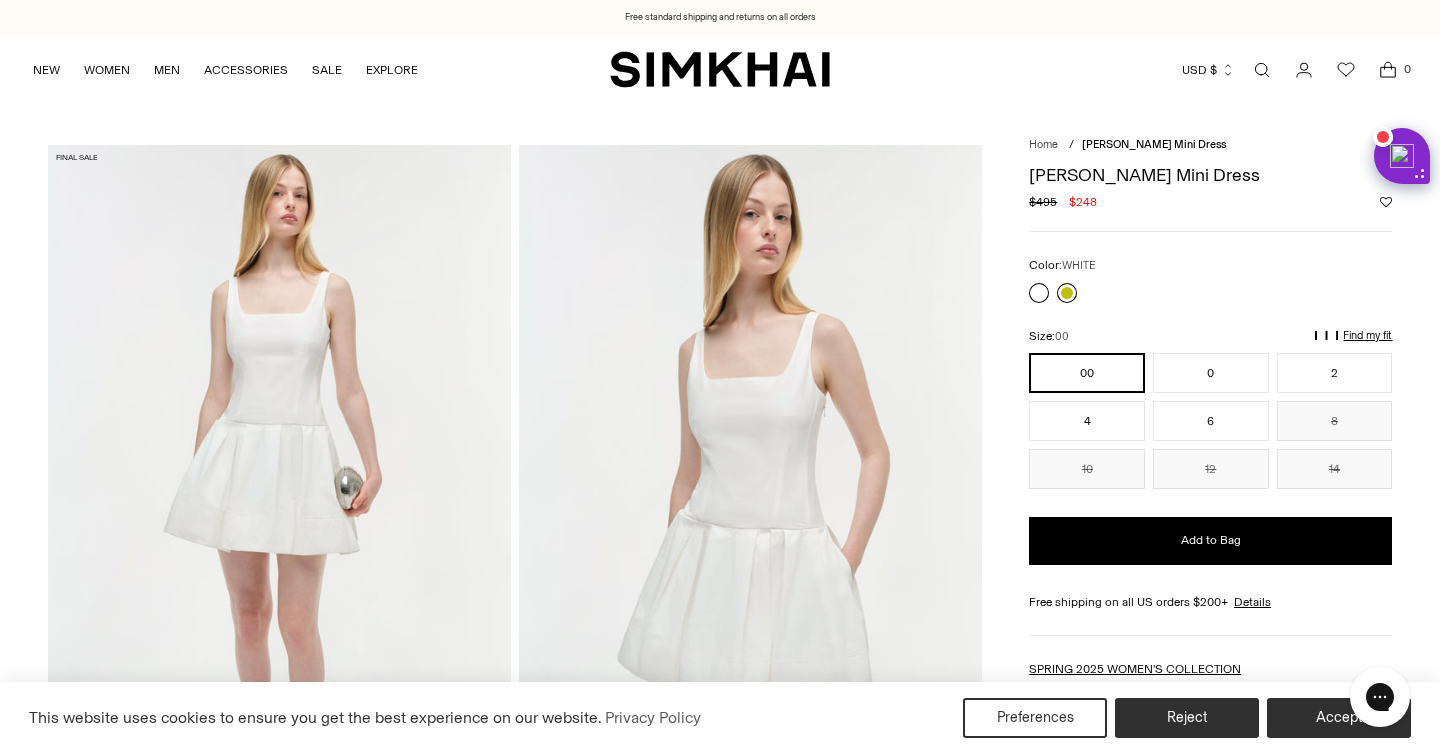click at bounding box center [1067, 293] 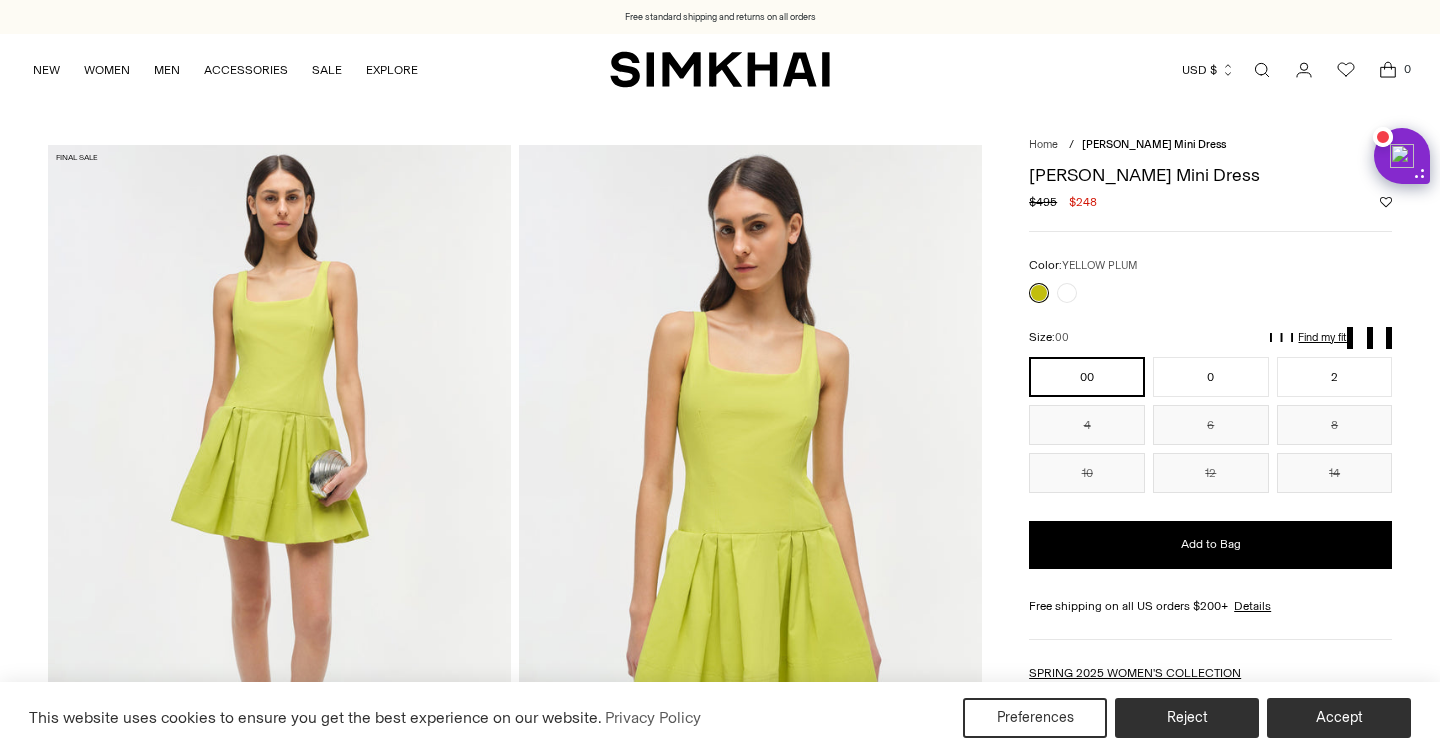 scroll, scrollTop: 0, scrollLeft: 0, axis: both 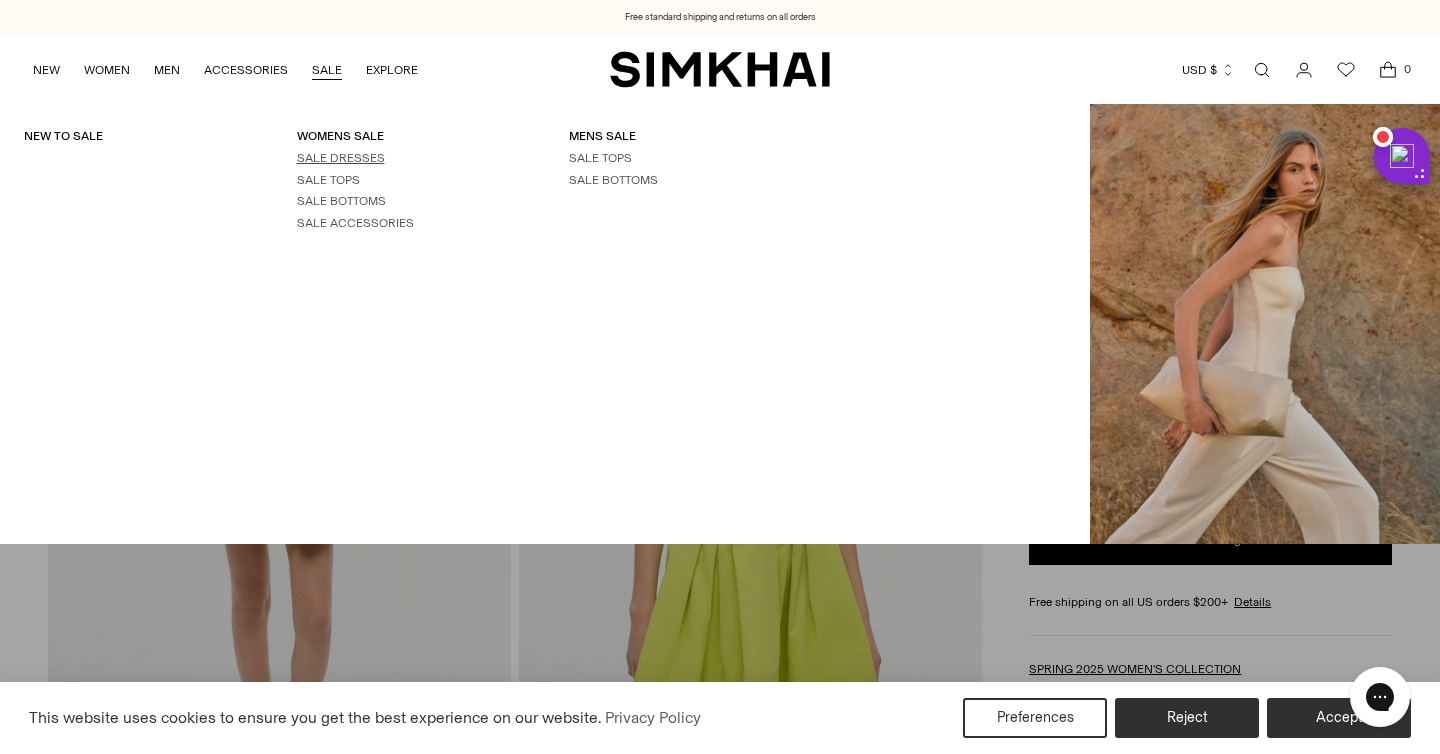 click on "SALE DRESSES" at bounding box center [341, 158] 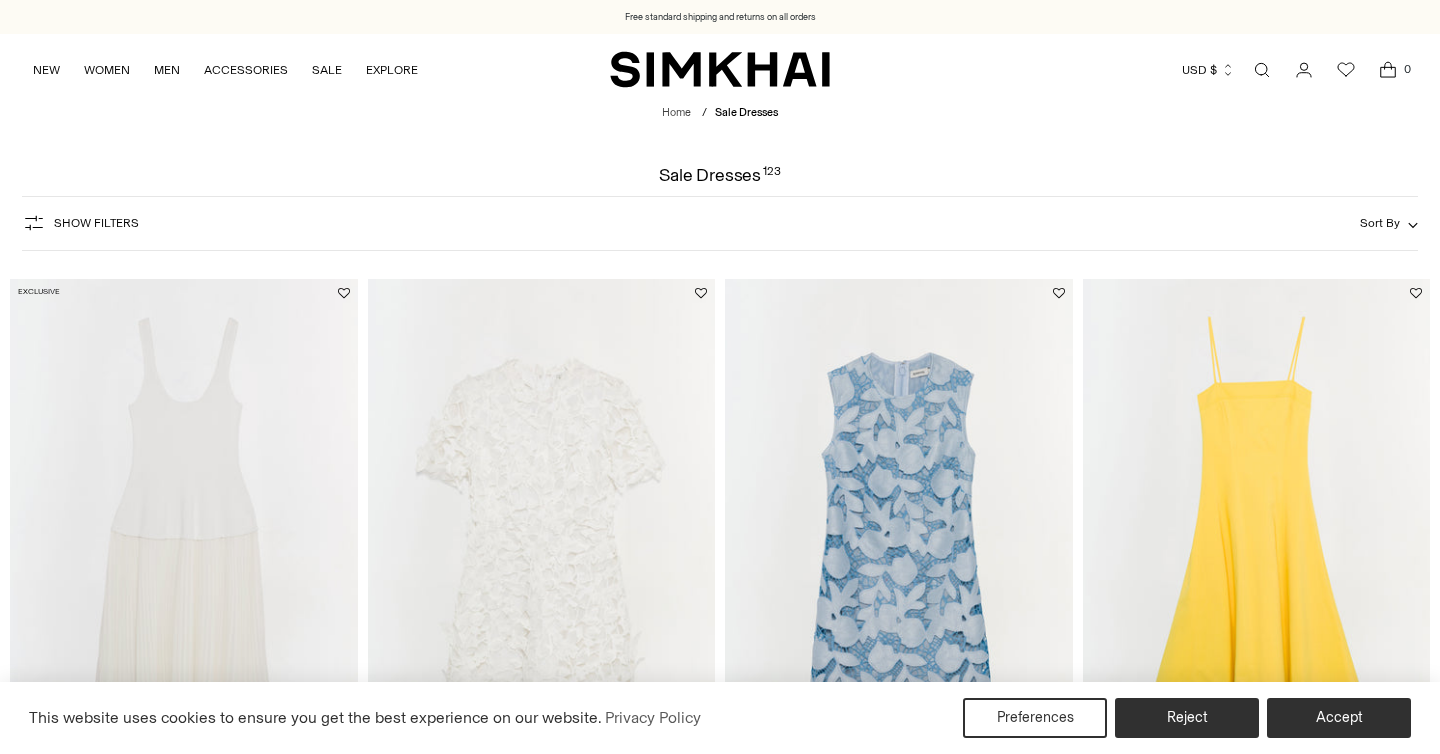 scroll, scrollTop: 0, scrollLeft: 0, axis: both 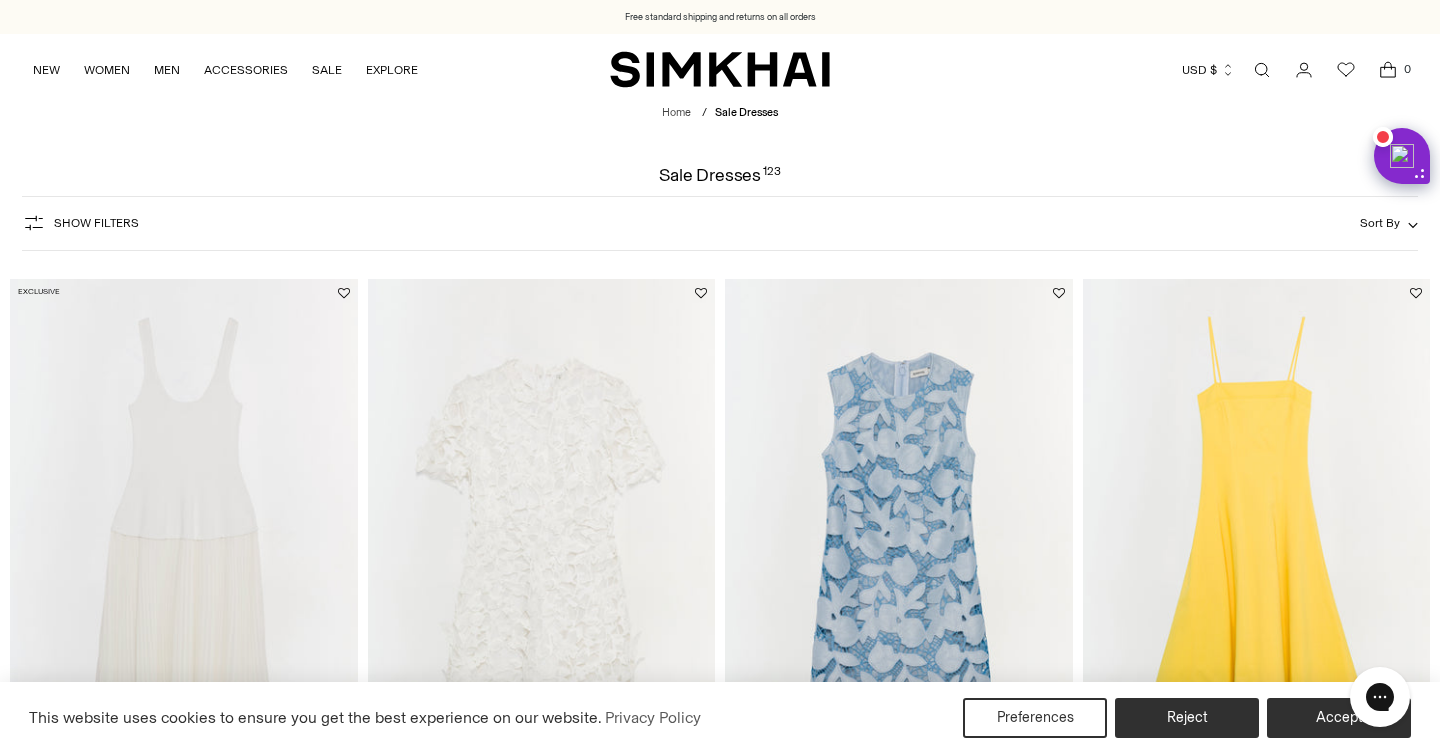click 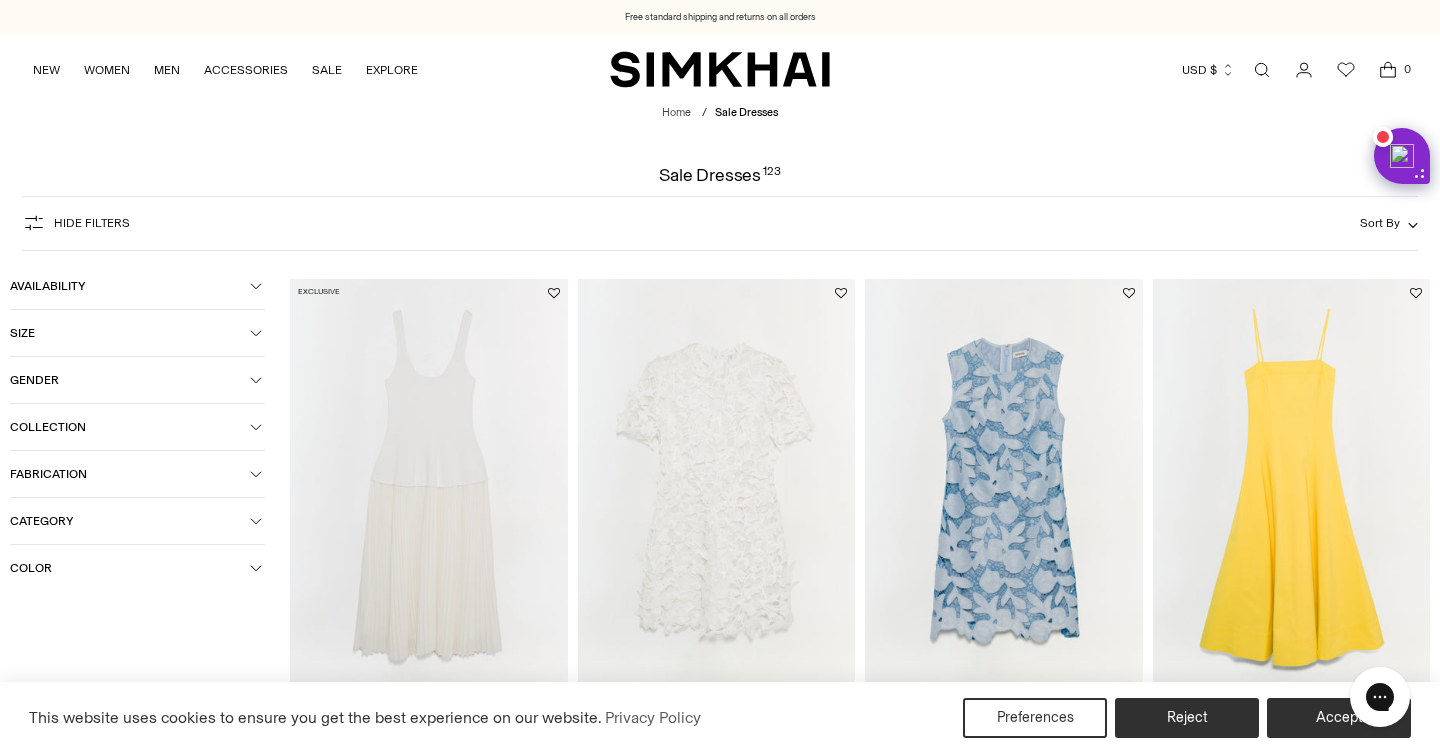 click on "Size" at bounding box center (130, 333) 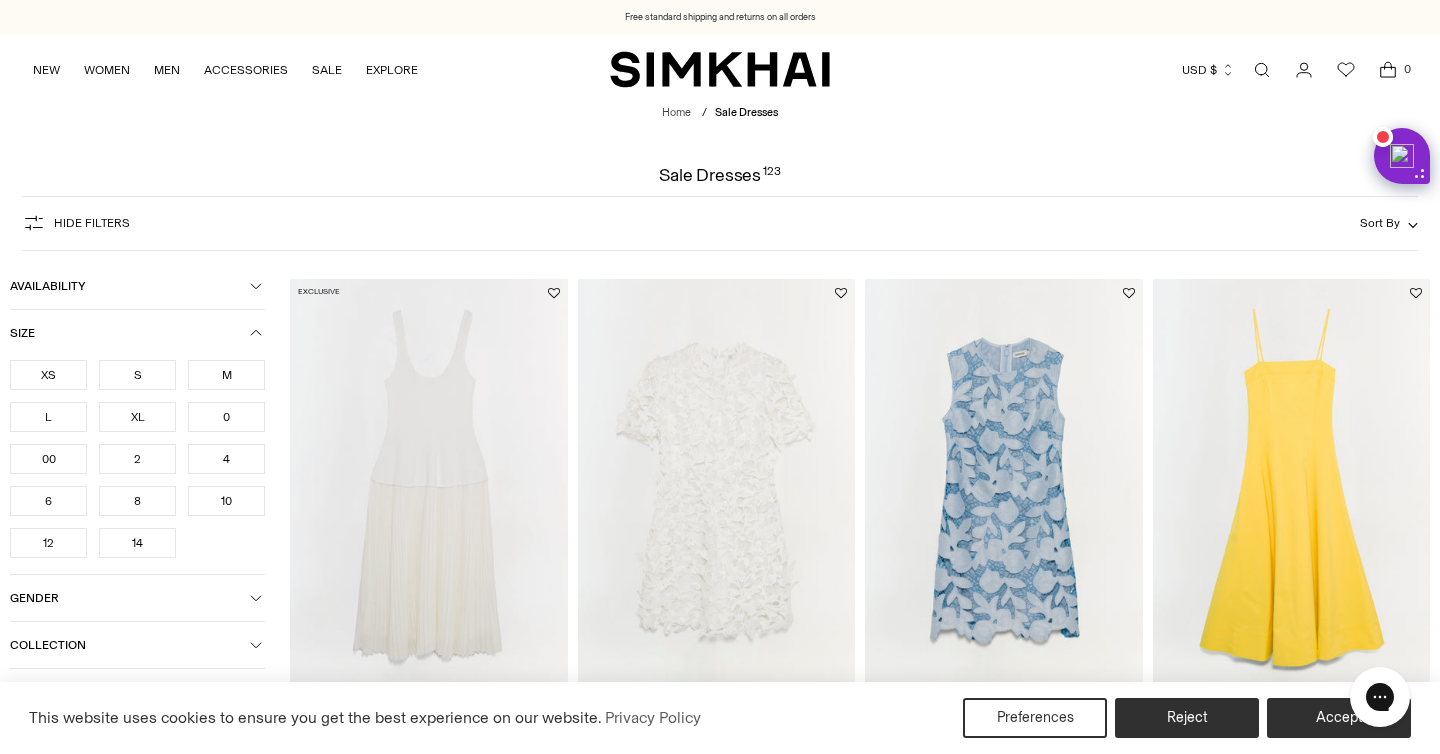 click on "XS" at bounding box center [48, 375] 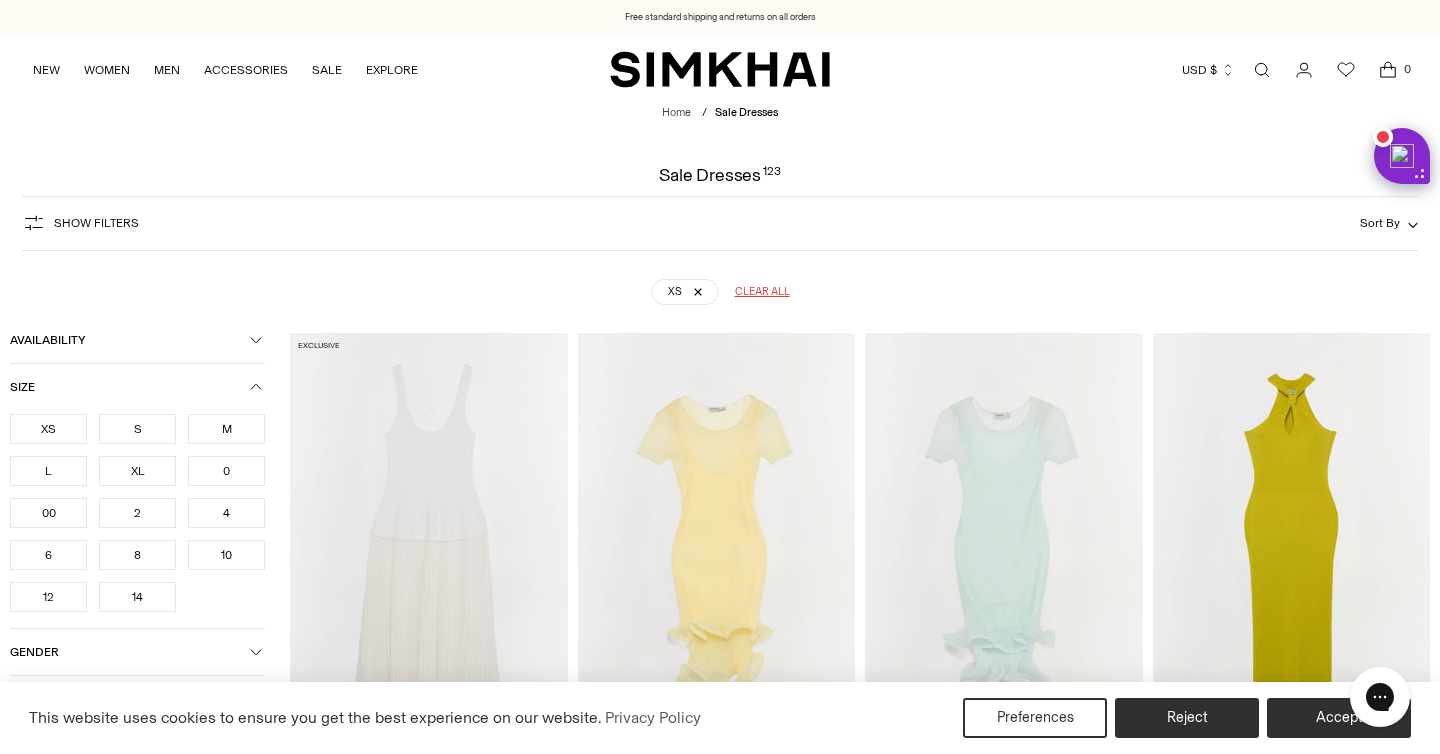 scroll, scrollTop: 148, scrollLeft: 0, axis: vertical 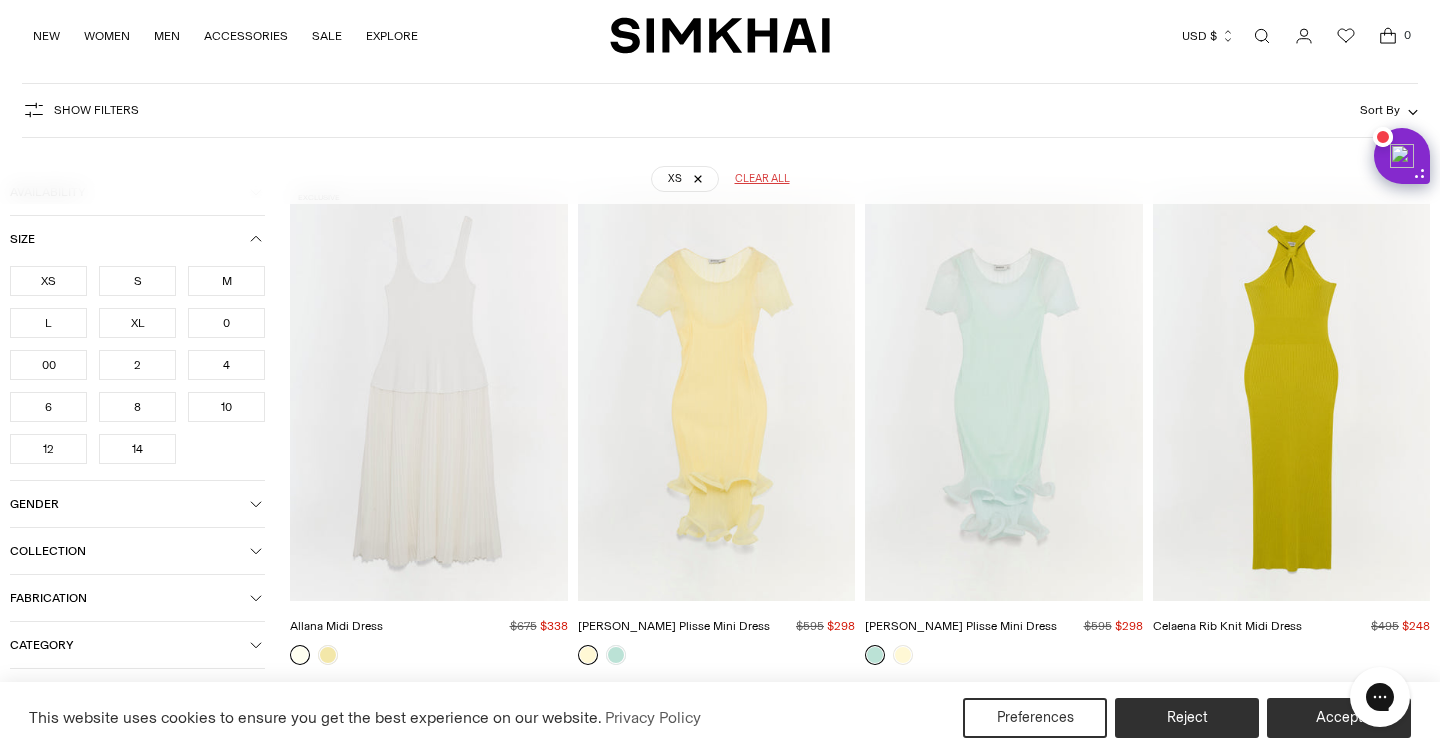 click on "0" at bounding box center (226, 323) 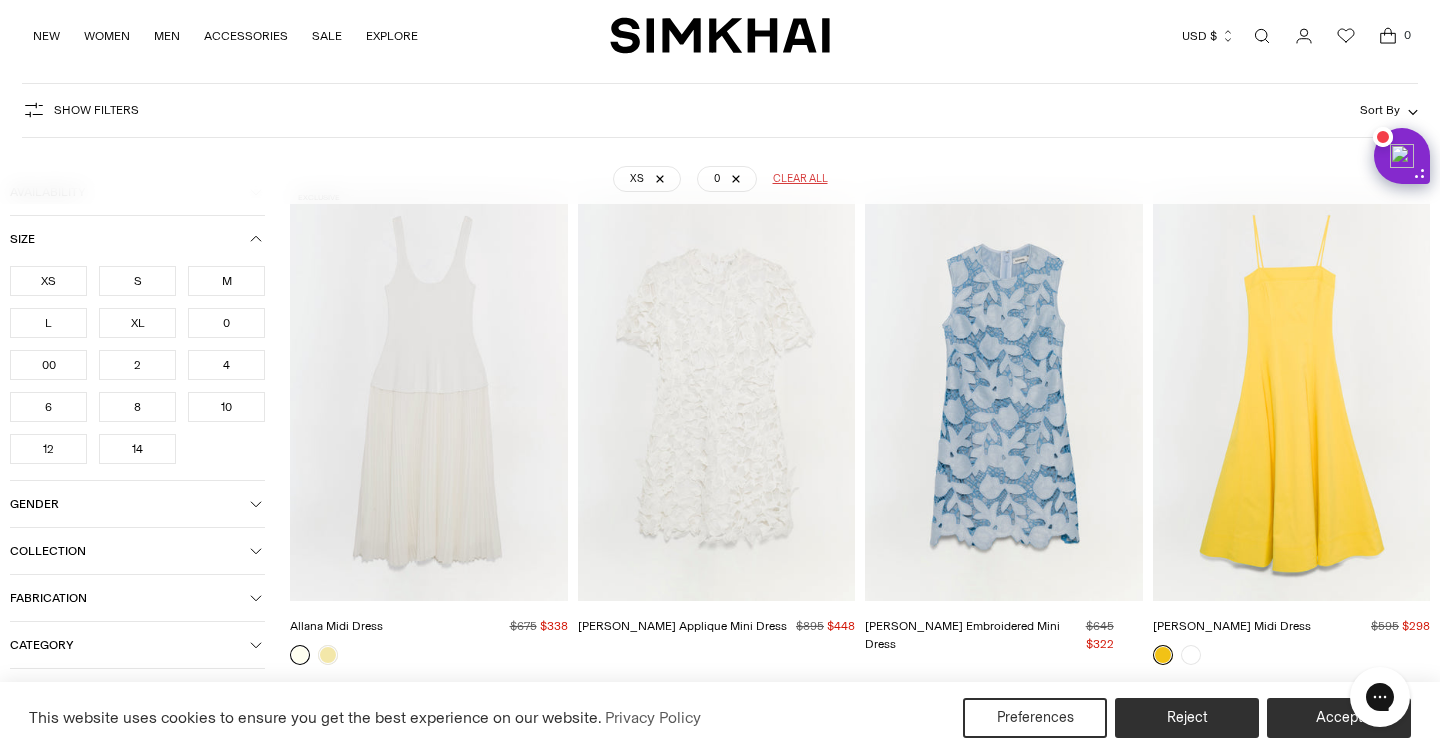 click on "00" at bounding box center [48, 365] 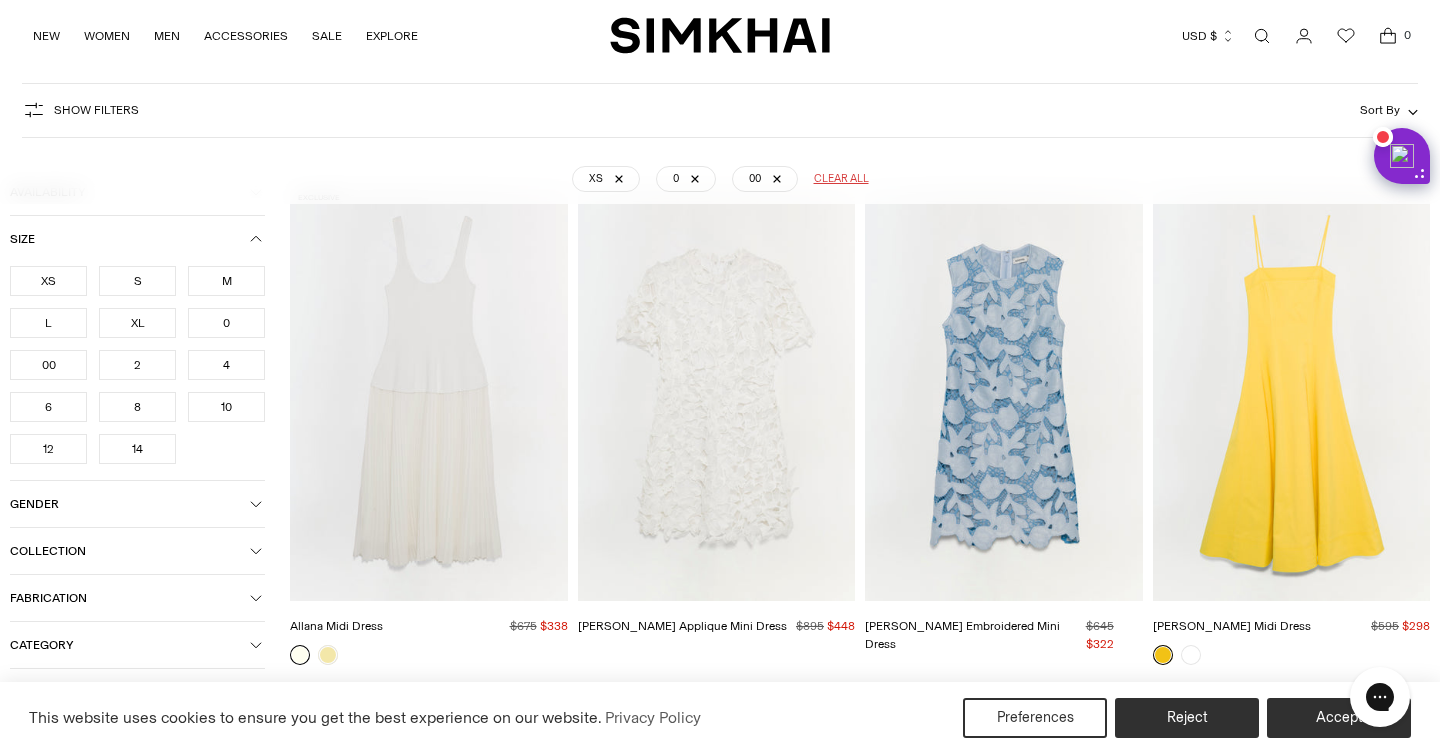click on "Size" at bounding box center [130, 239] 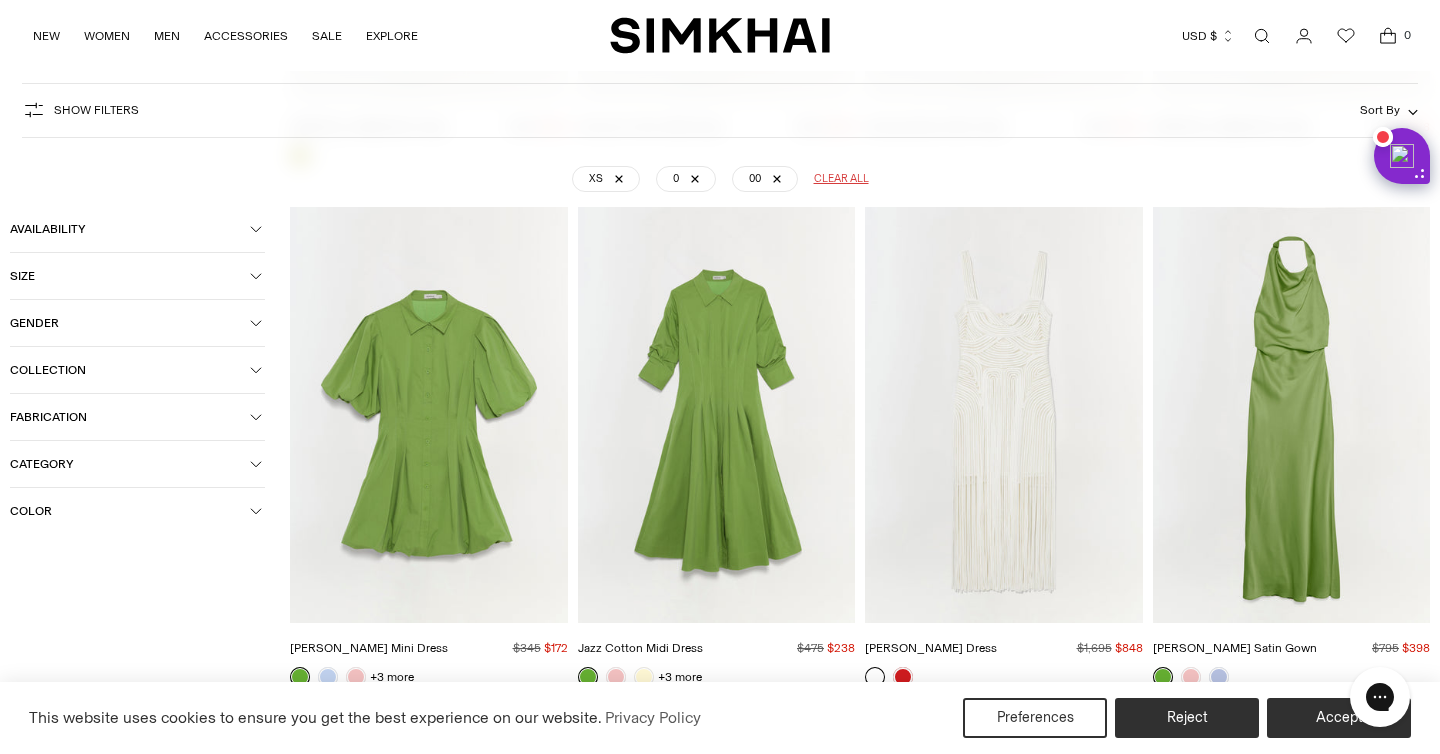 scroll, scrollTop: 2761, scrollLeft: 0, axis: vertical 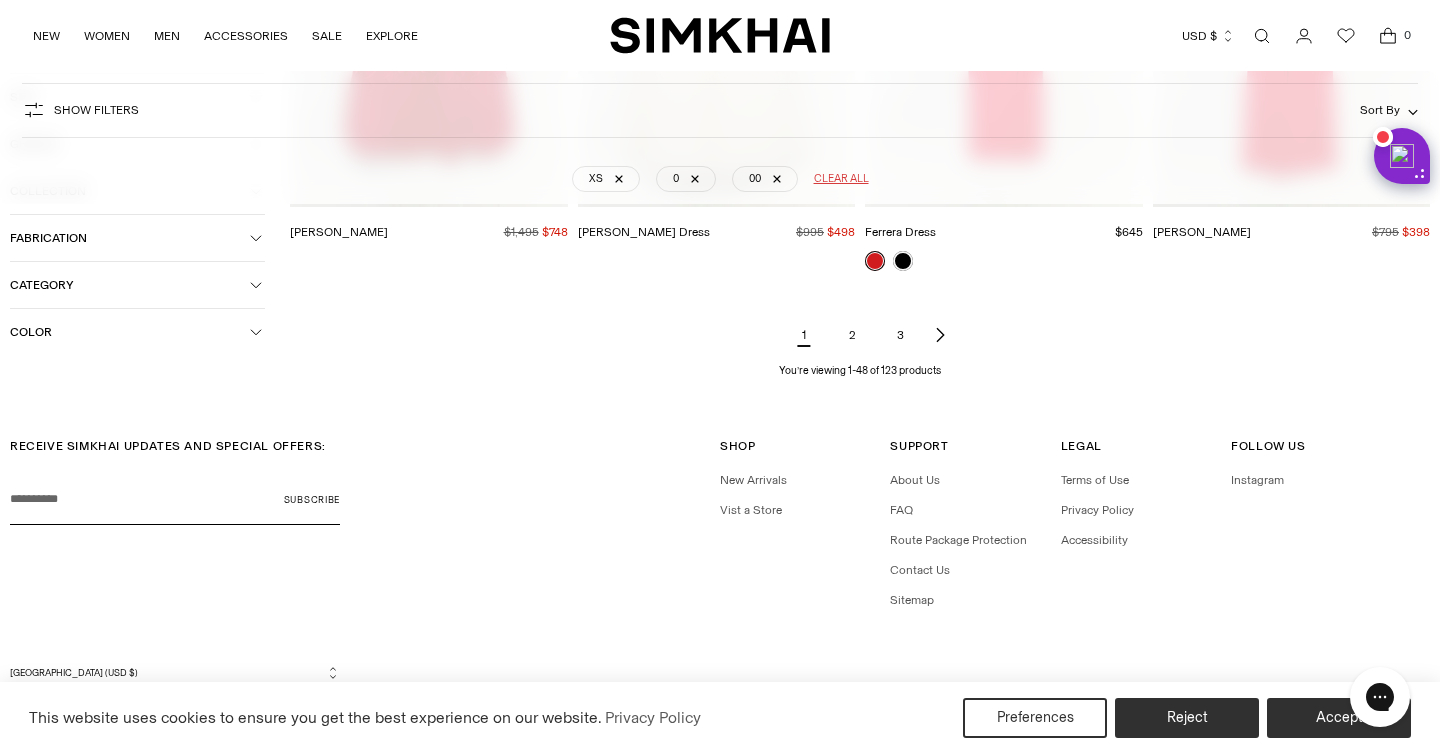 click on "2" at bounding box center [852, 335] 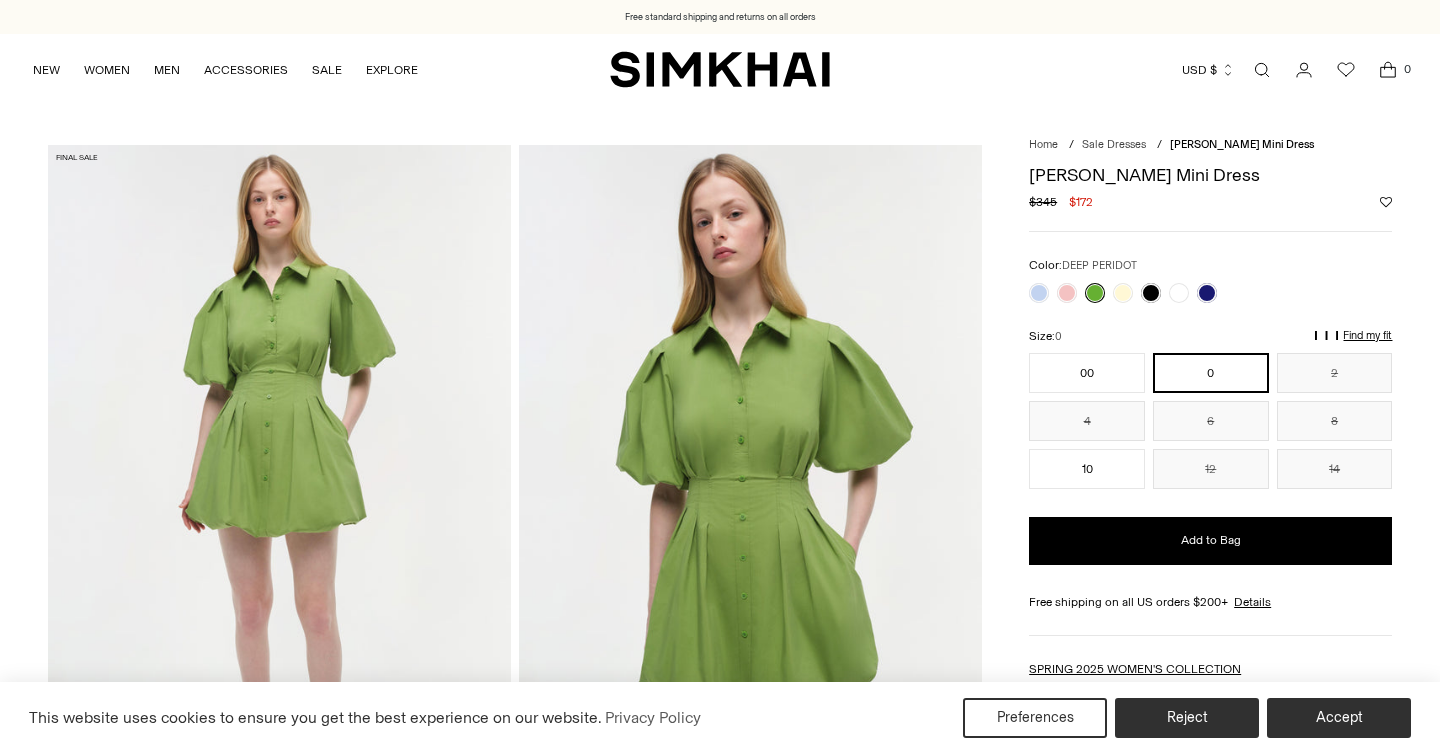 scroll, scrollTop: 0, scrollLeft: 0, axis: both 